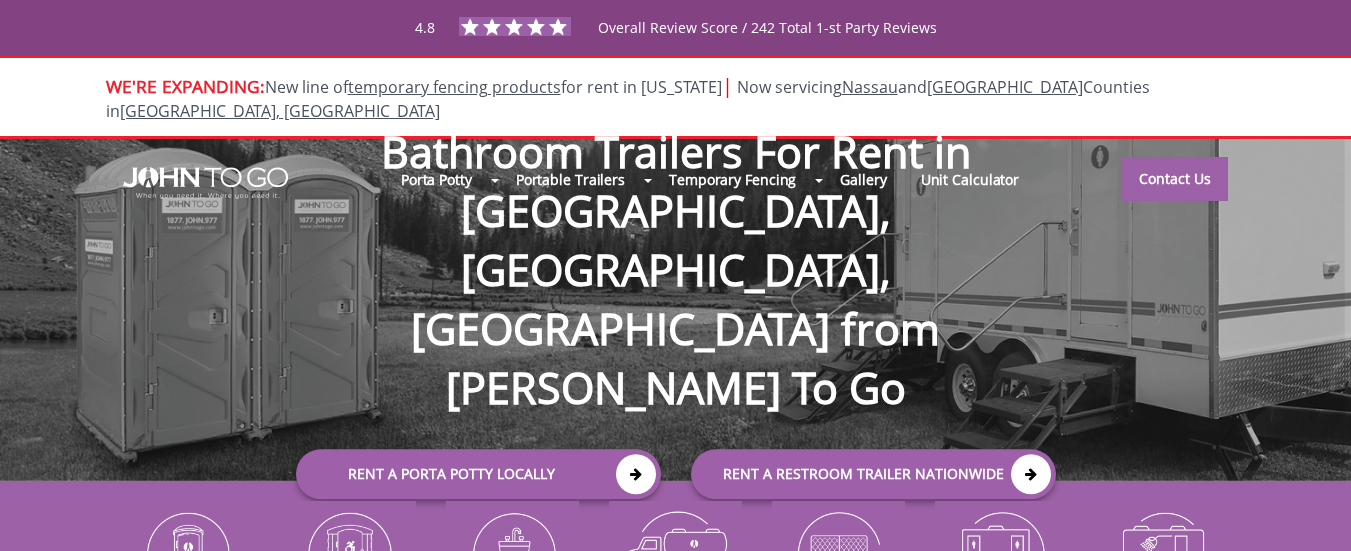 scroll, scrollTop: 0, scrollLeft: 0, axis: both 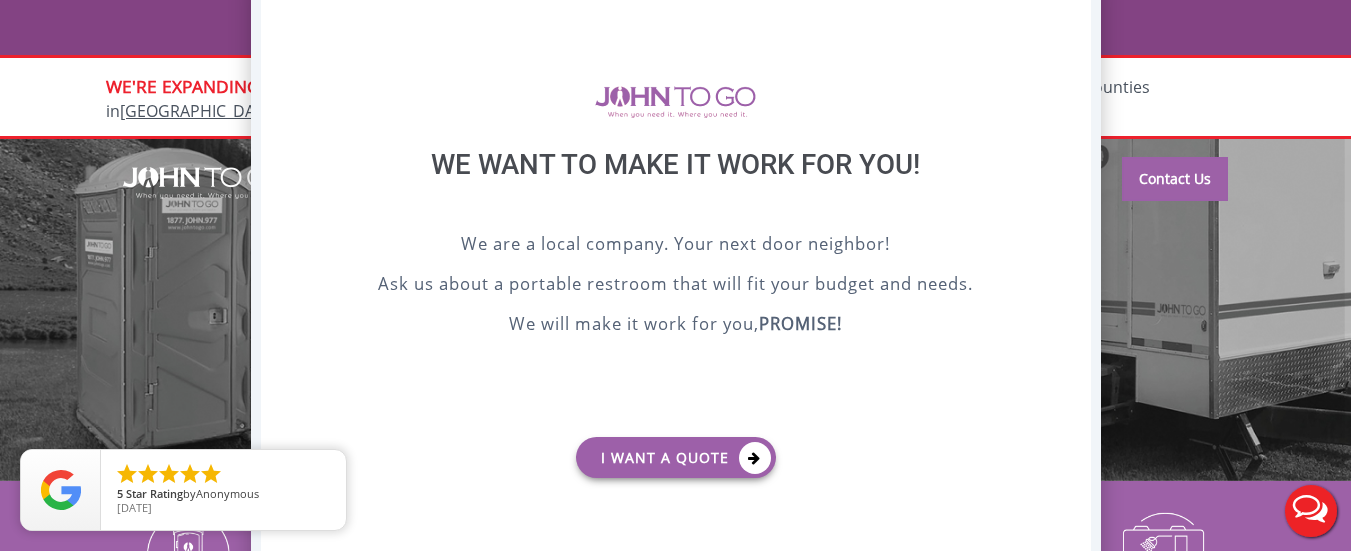 click on "X" at bounding box center [1074, 3] 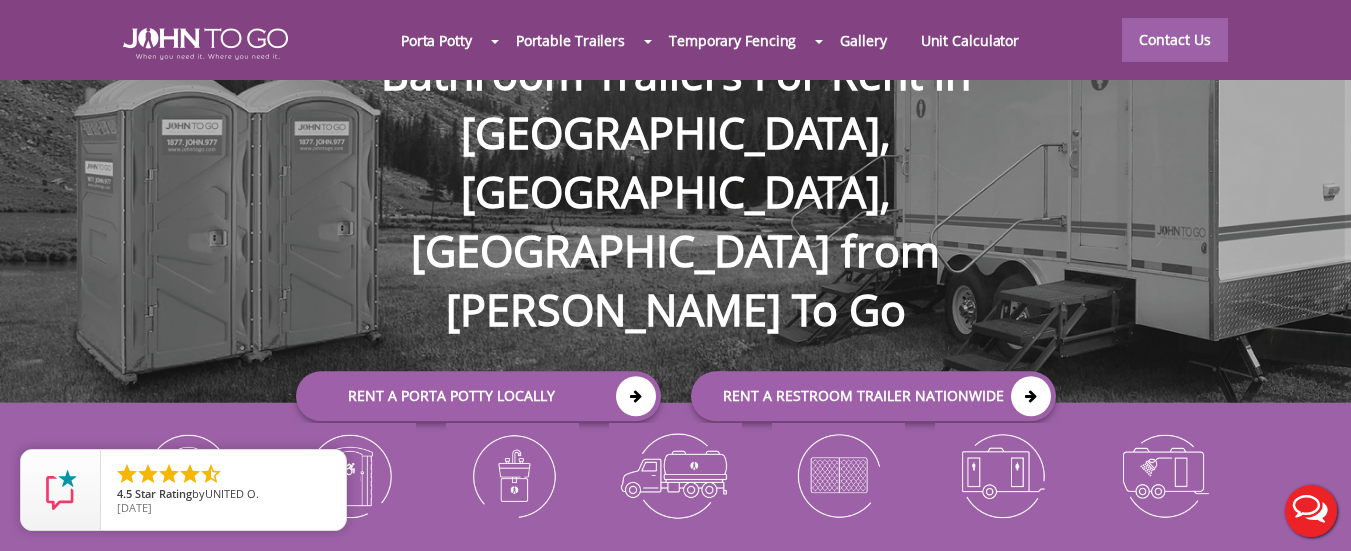 scroll, scrollTop: 100, scrollLeft: 0, axis: vertical 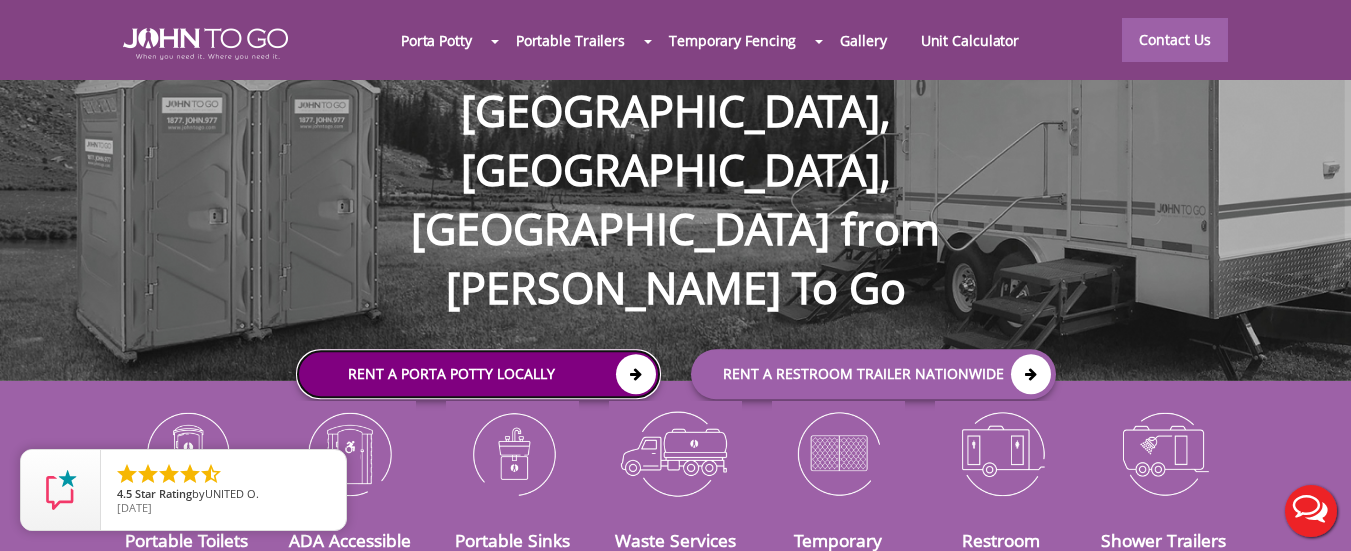 click on "Rent a Porta Potty Locally" at bounding box center [478, 374] 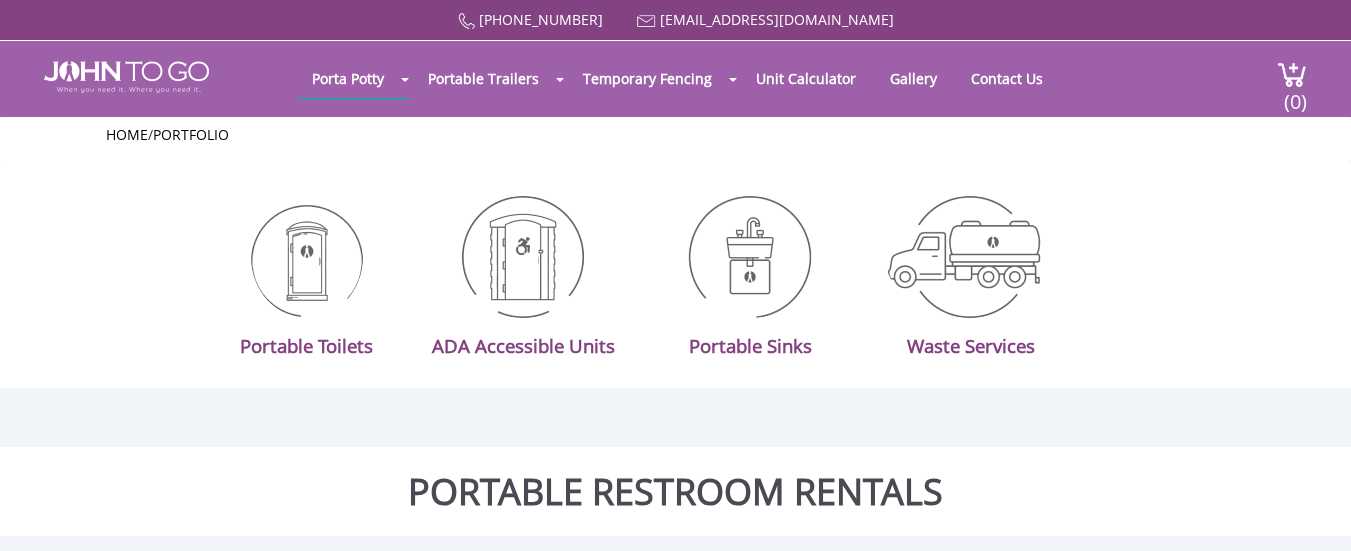 scroll, scrollTop: 0, scrollLeft: 0, axis: both 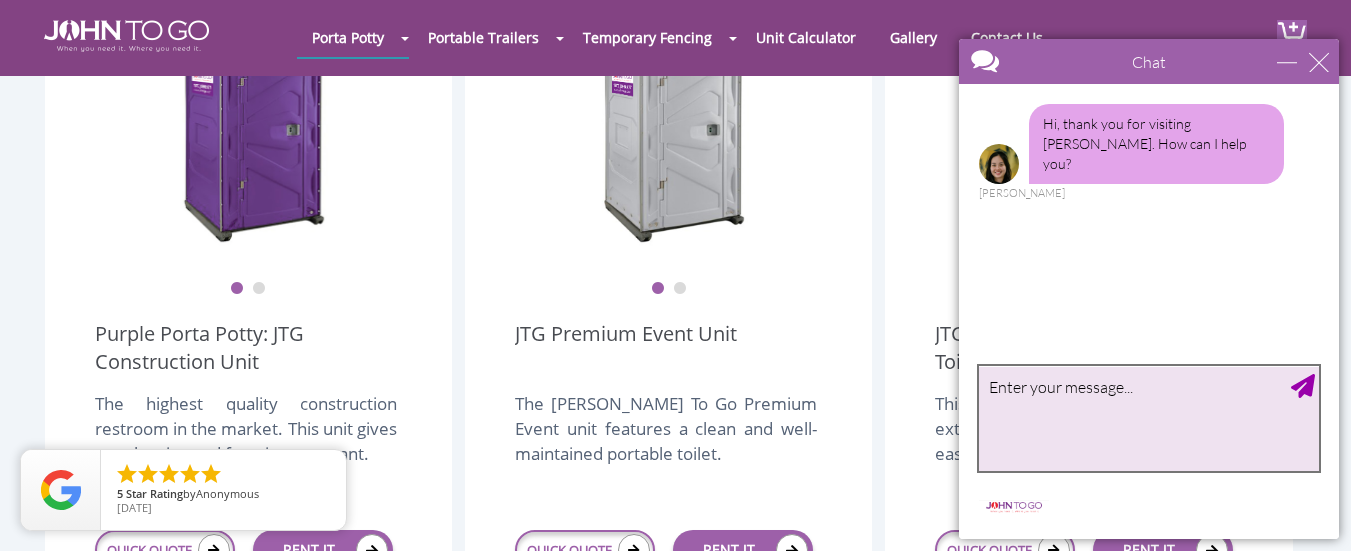 click at bounding box center [1149, 418] 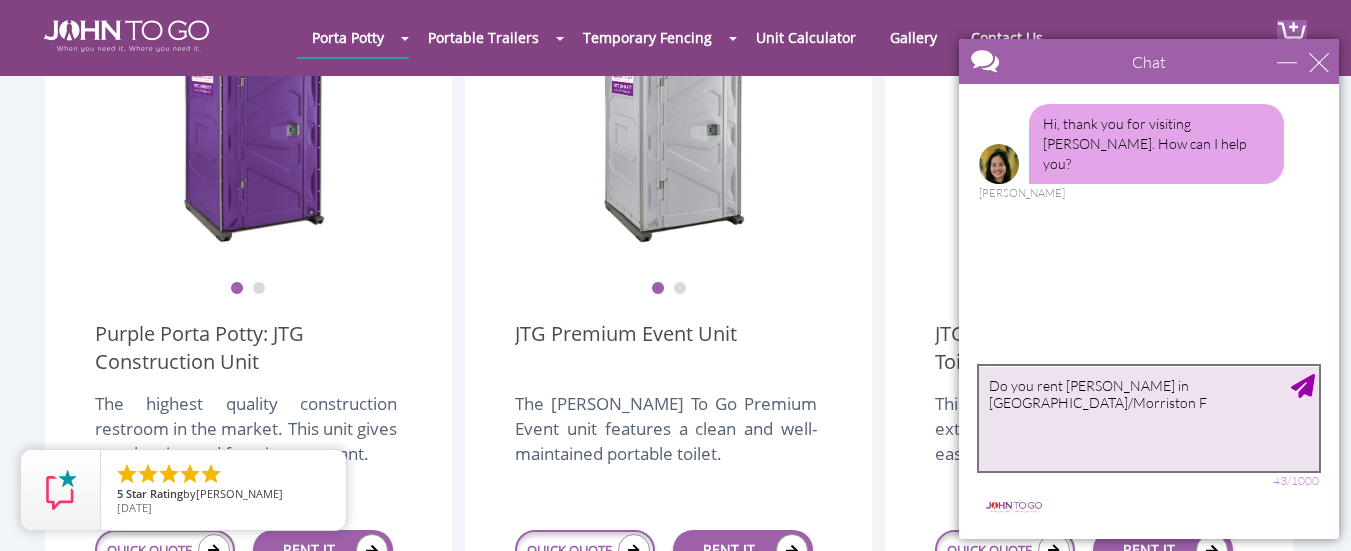 type on "Do you rent porta johns in Ocala/Morriston FL" 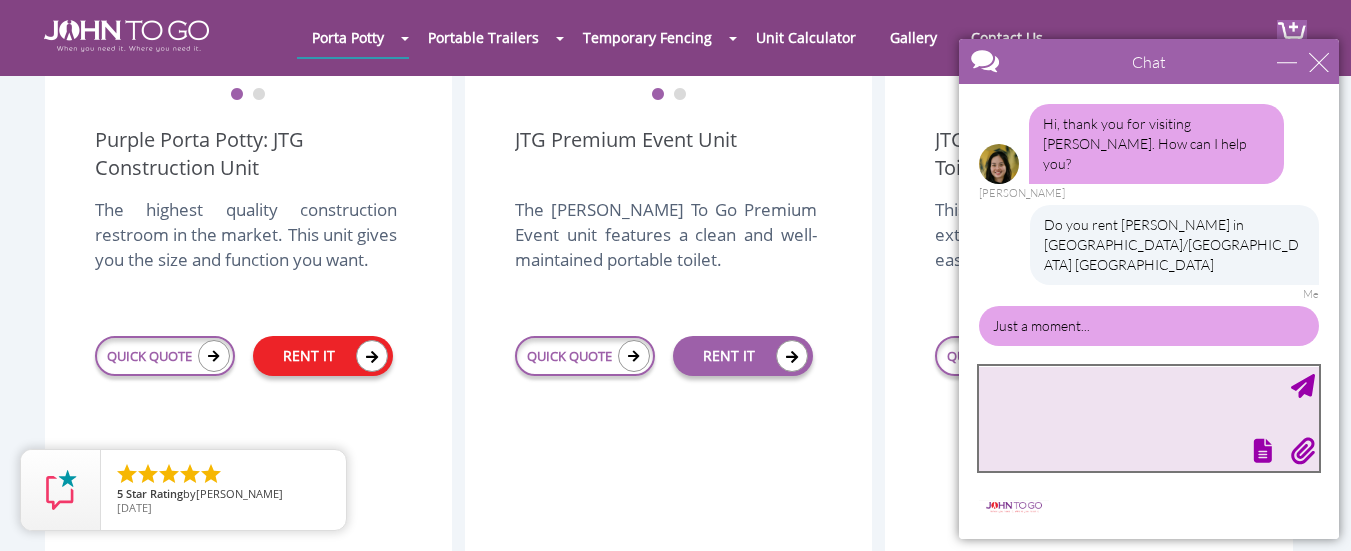 scroll, scrollTop: 900, scrollLeft: 0, axis: vertical 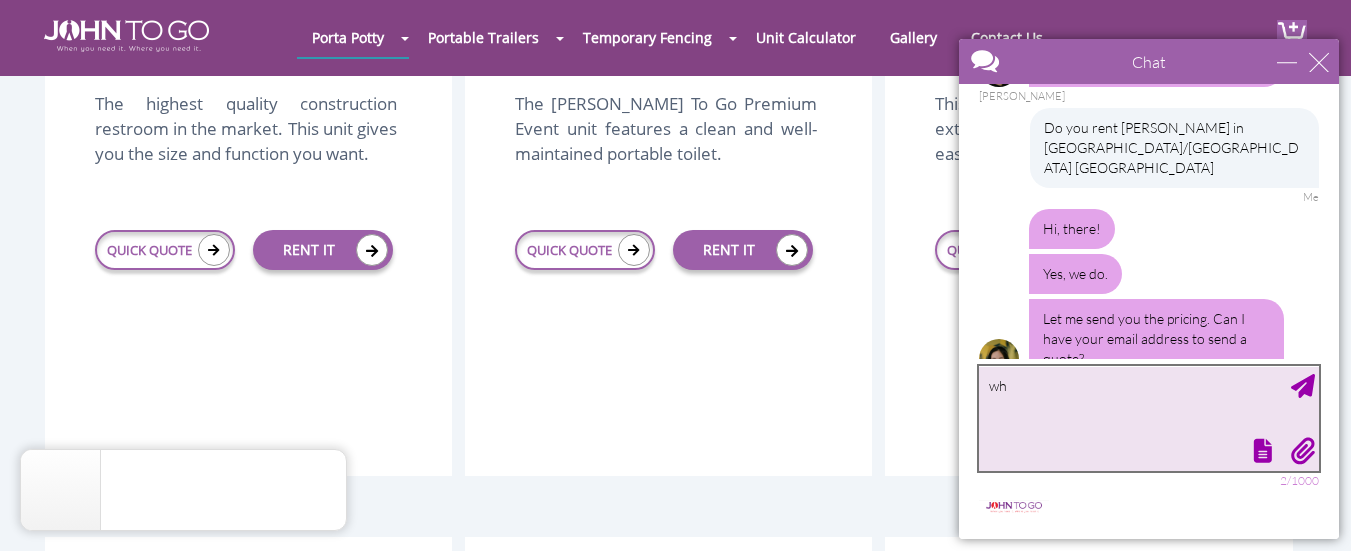 type on "w" 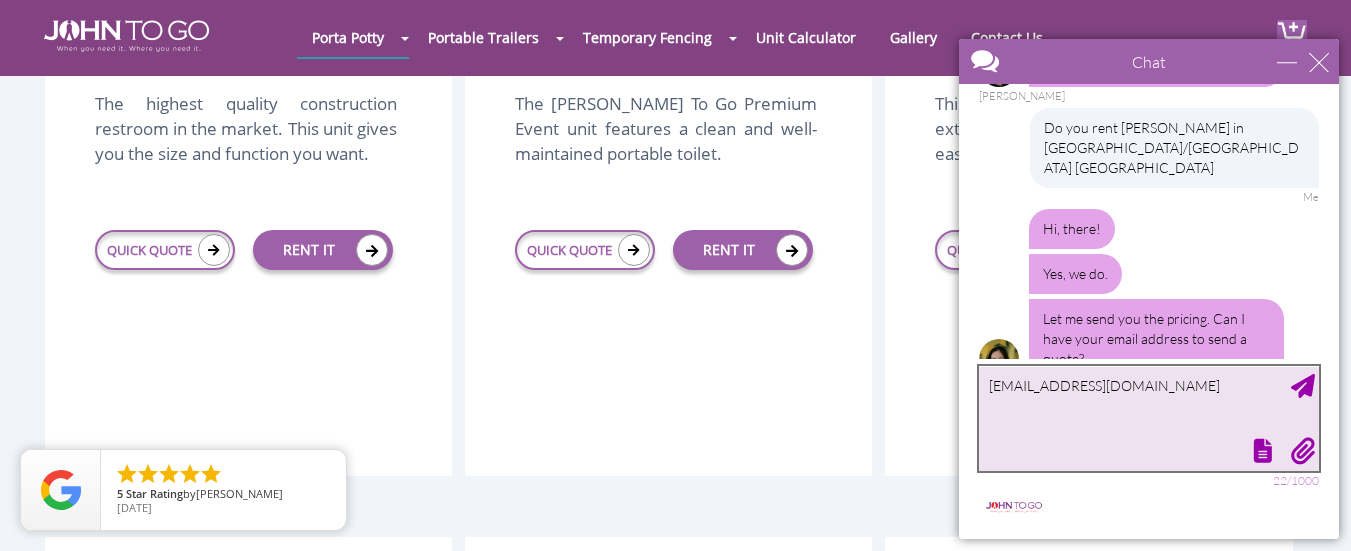 type on "[EMAIL_ADDRESS][DOMAIN_NAME]" 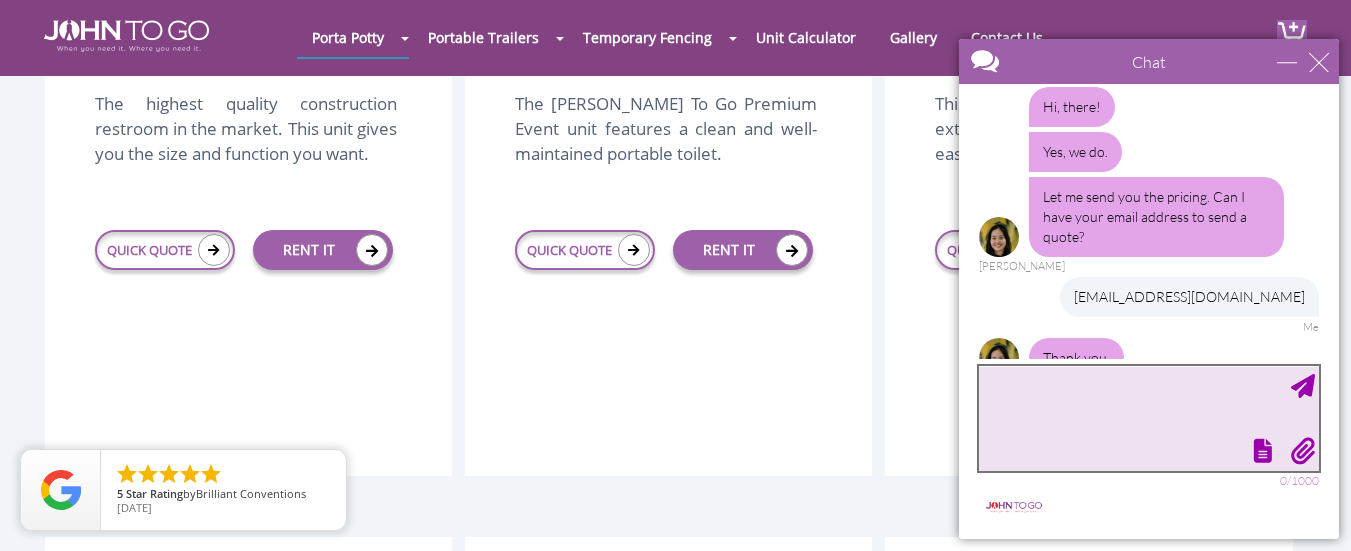 scroll, scrollTop: 280, scrollLeft: 0, axis: vertical 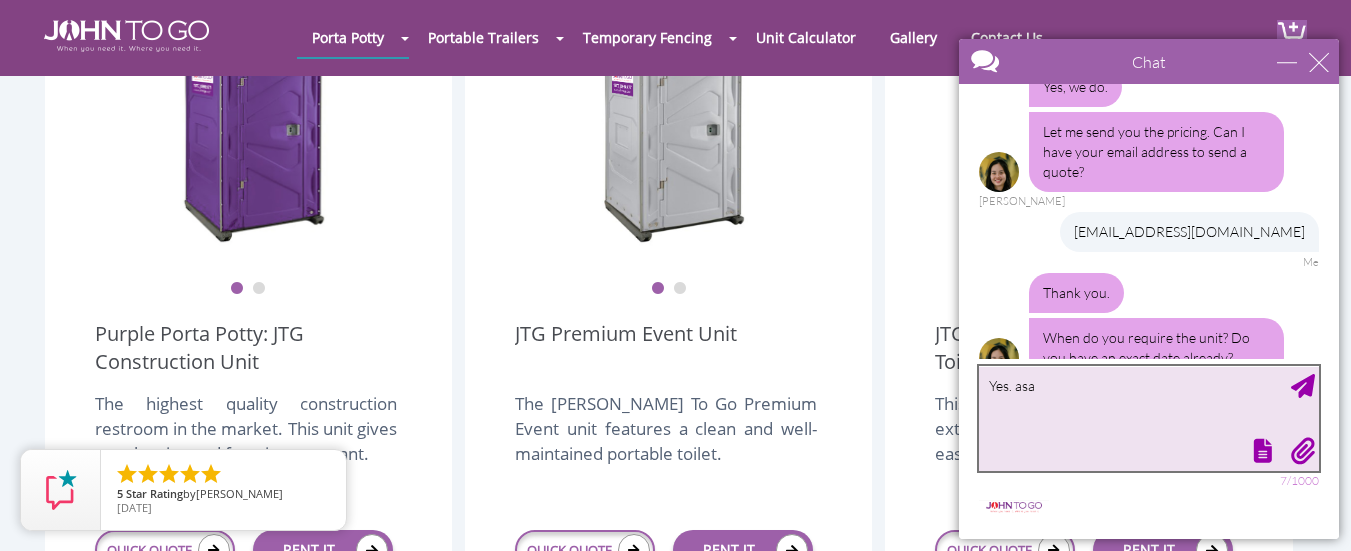type on "Yes. asap" 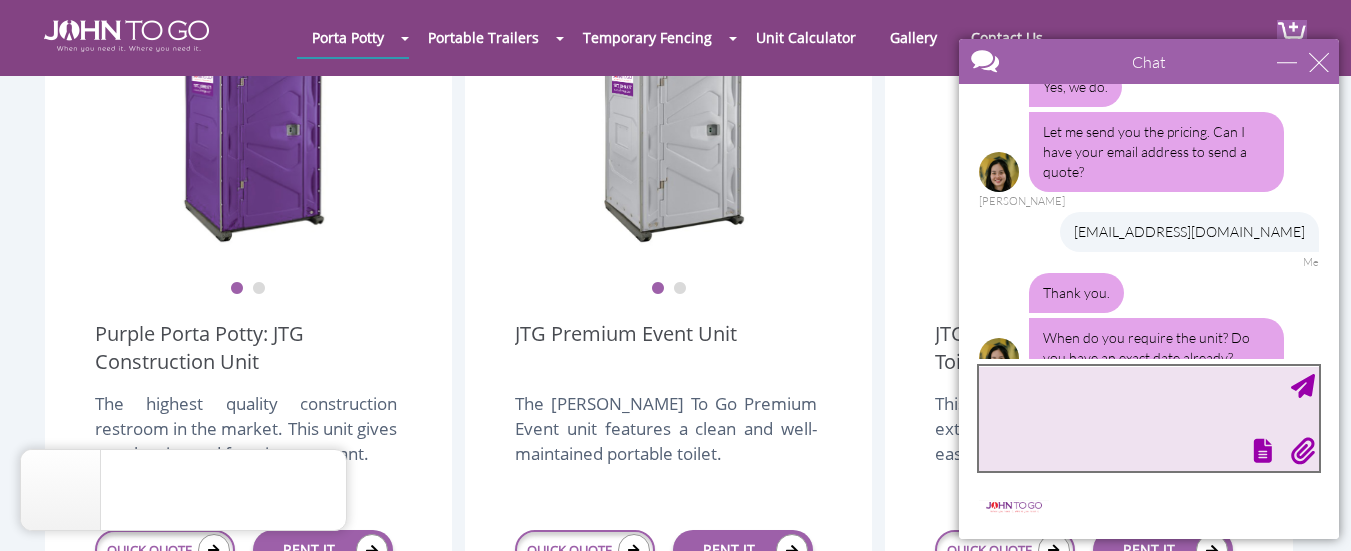 scroll, scrollTop: 345, scrollLeft: 0, axis: vertical 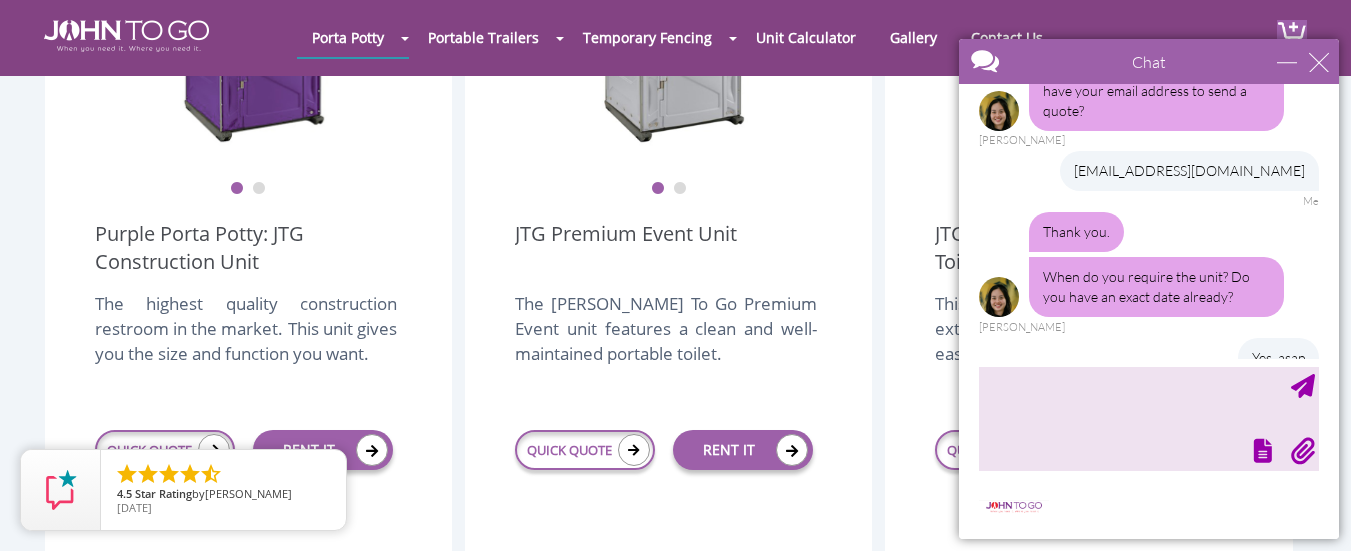 click on "Chat Email deborahball50@gmail.com Your Question * Email * deborahball50@gmail.com Your Question * Hi, thank you for visiting John To Go. How can I help you?  Anne Do you rent porta johns in Ocala/Morriston FL Me Hi, there! Yes, we do. Let me send you the pricing. Can I have your email address to send a quote? Anne deborahball50@gmail.com Me Thank you. When do you require the unit? Do you have an exact date already? Anne Yes. asap Me ✕ CLOSE RETURN TO CHAT CANCEL UPLOAD MESSAGE NOT FOUND: [EN][63]. MESSAGE NOT FOUND: [EN][62]. Call from my computer Call me on my phone Enter your phone number Start a voice call" at bounding box center [1149, 289] 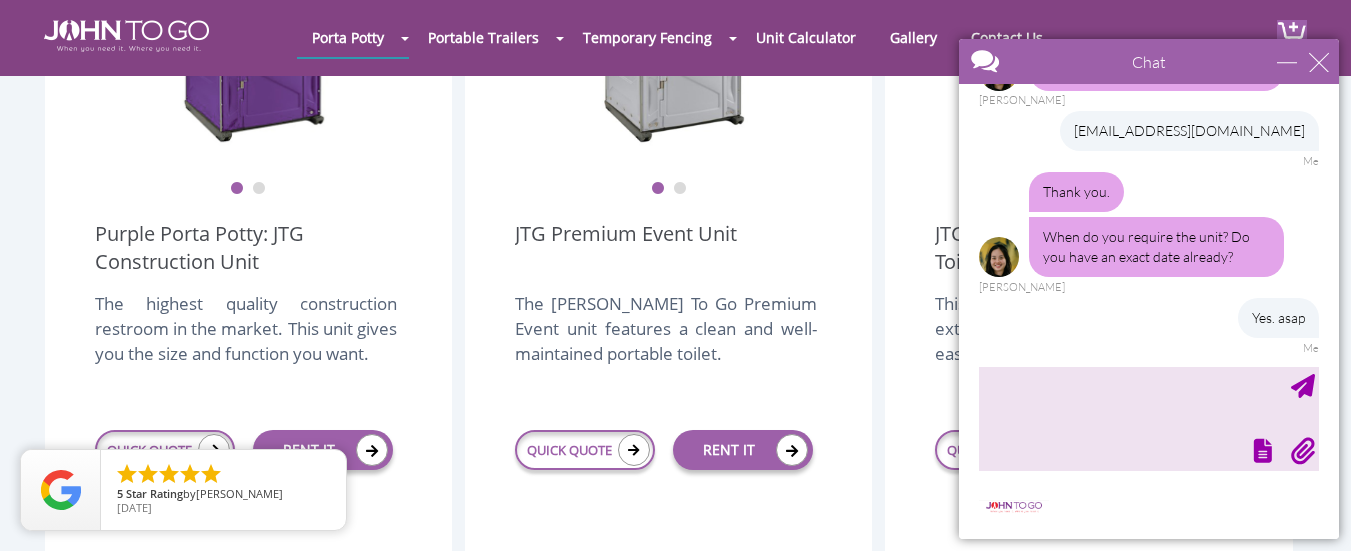 scroll, scrollTop: 345, scrollLeft: 0, axis: vertical 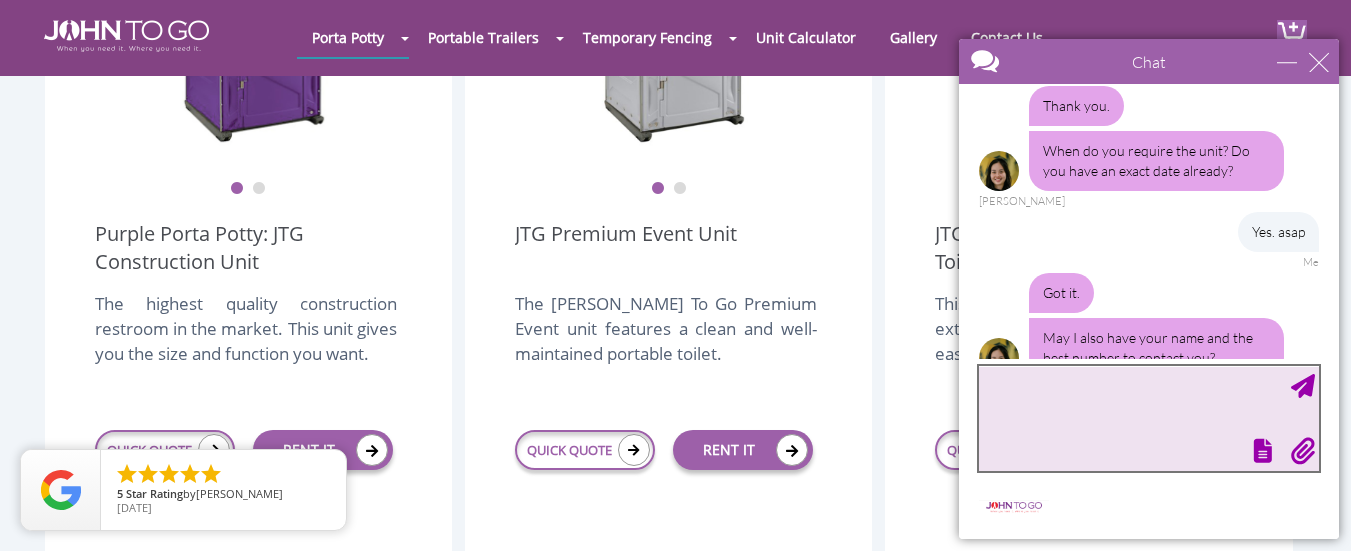 click at bounding box center (1149, 418) 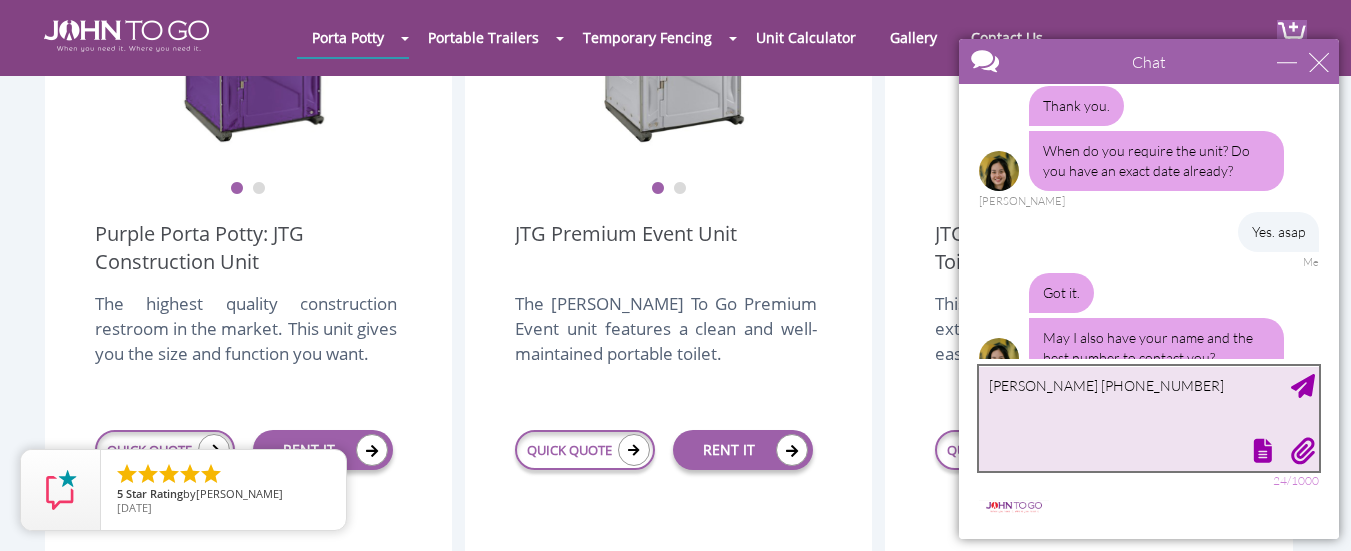 type on "Deborah Ball 614-306-8688" 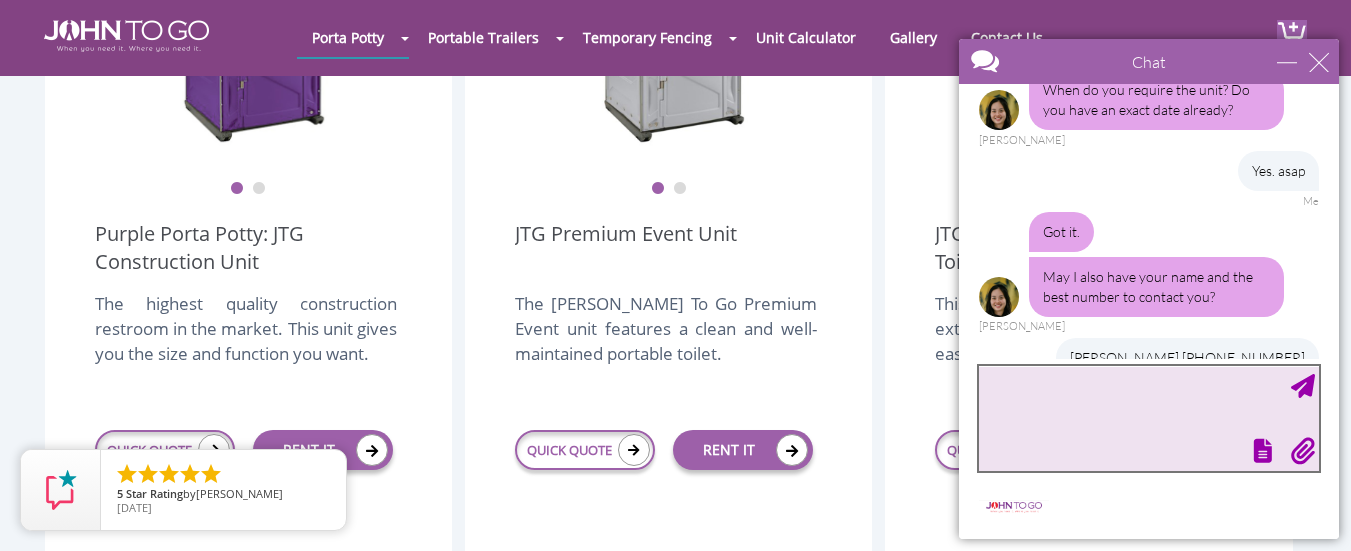 scroll, scrollTop: 592, scrollLeft: 0, axis: vertical 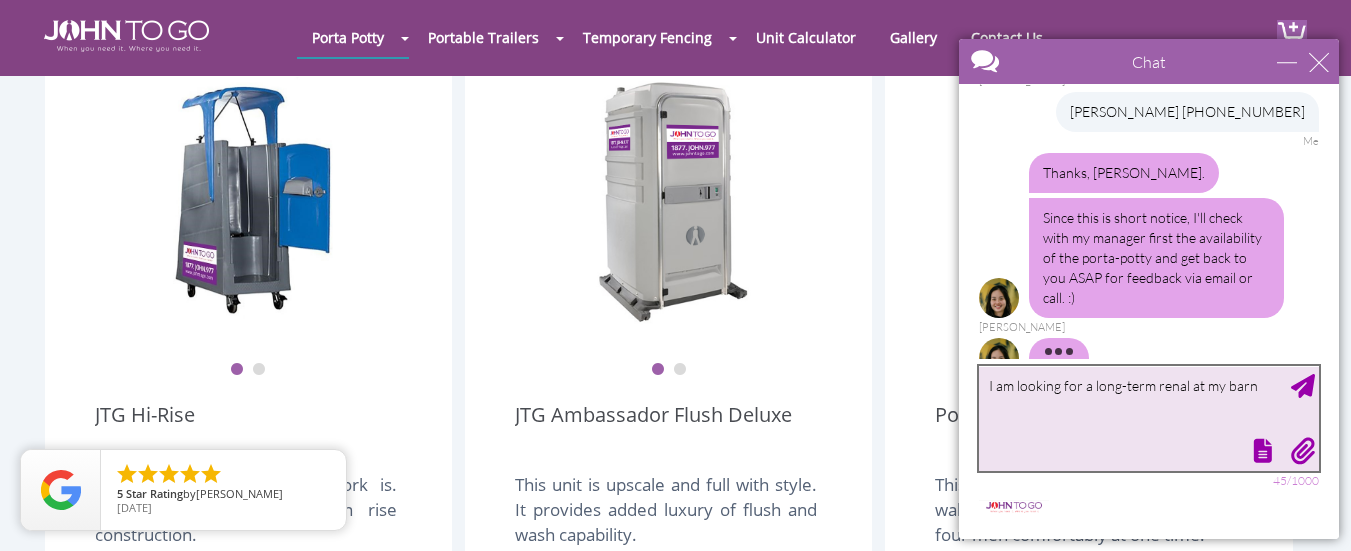 click on "I am looking for a long-term renal at my barn" at bounding box center [1149, 418] 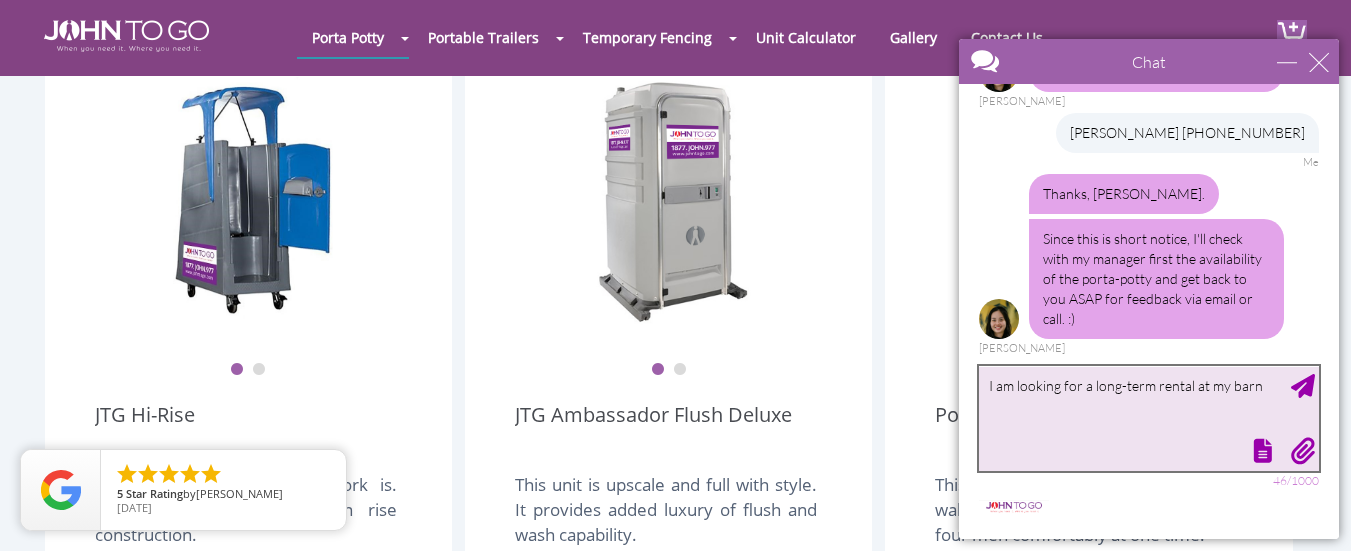 scroll, scrollTop: 717, scrollLeft: 0, axis: vertical 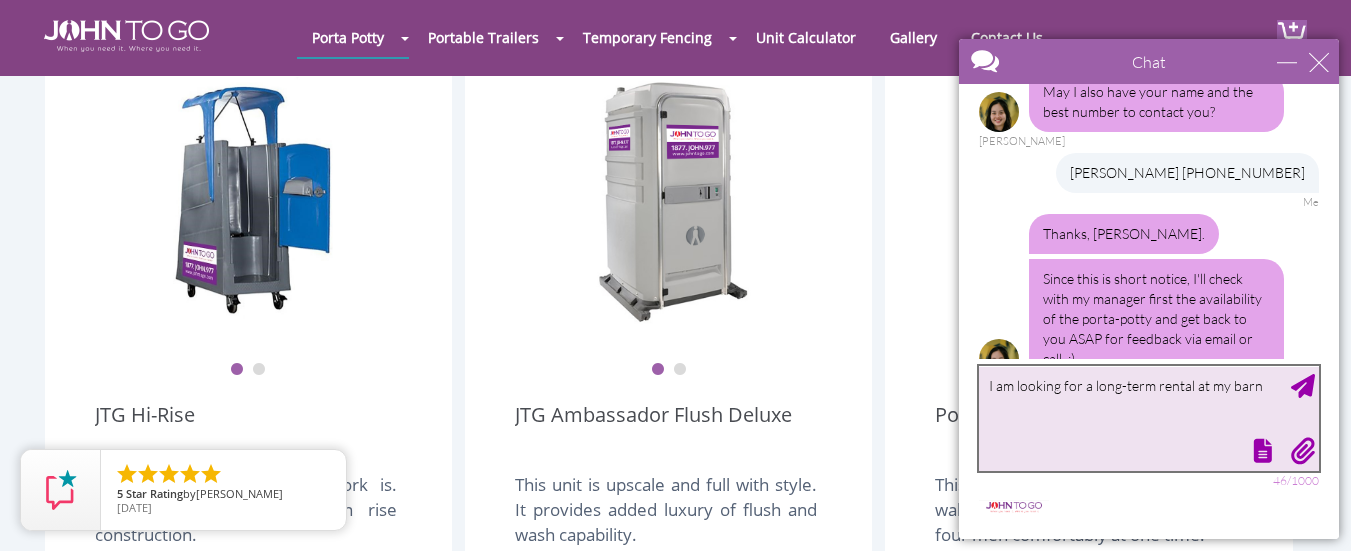 click on "I am looking for a long-term rental at my barn" at bounding box center [1149, 418] 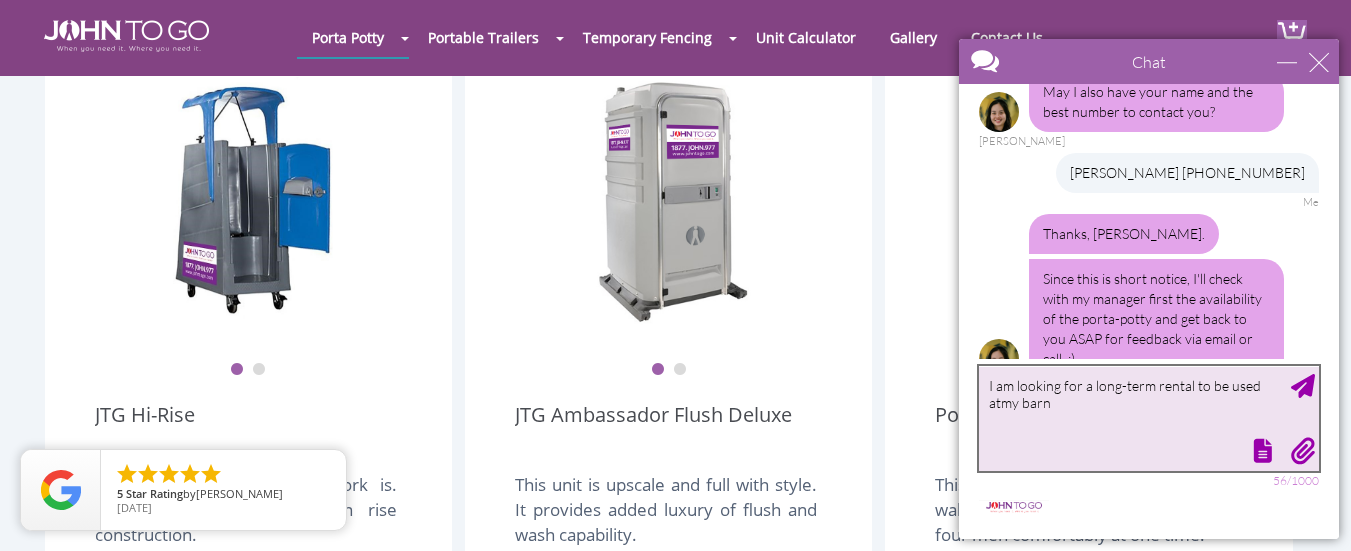 type on "I am looking for a long-term rental to be used at my barn" 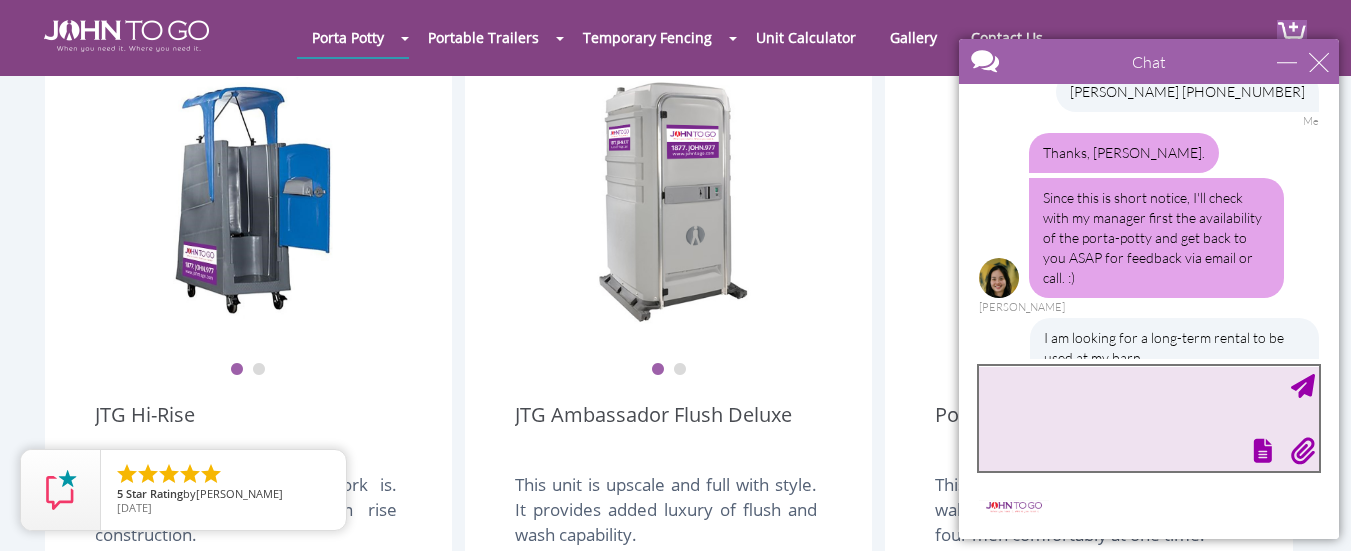 scroll, scrollTop: 899, scrollLeft: 0, axis: vertical 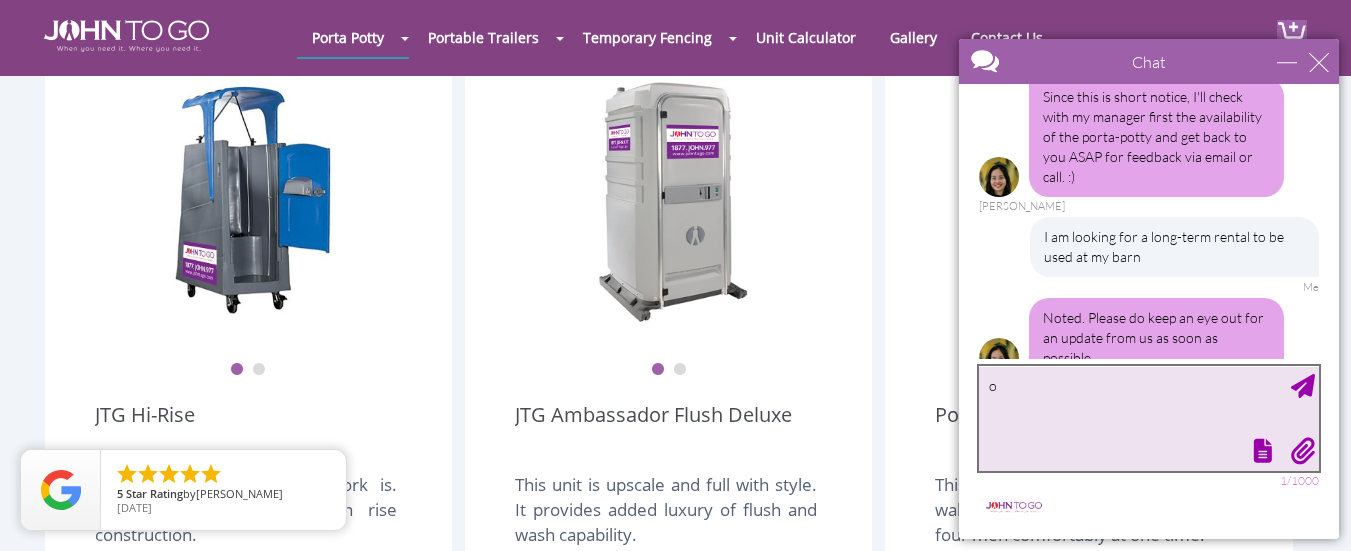 type on "ok" 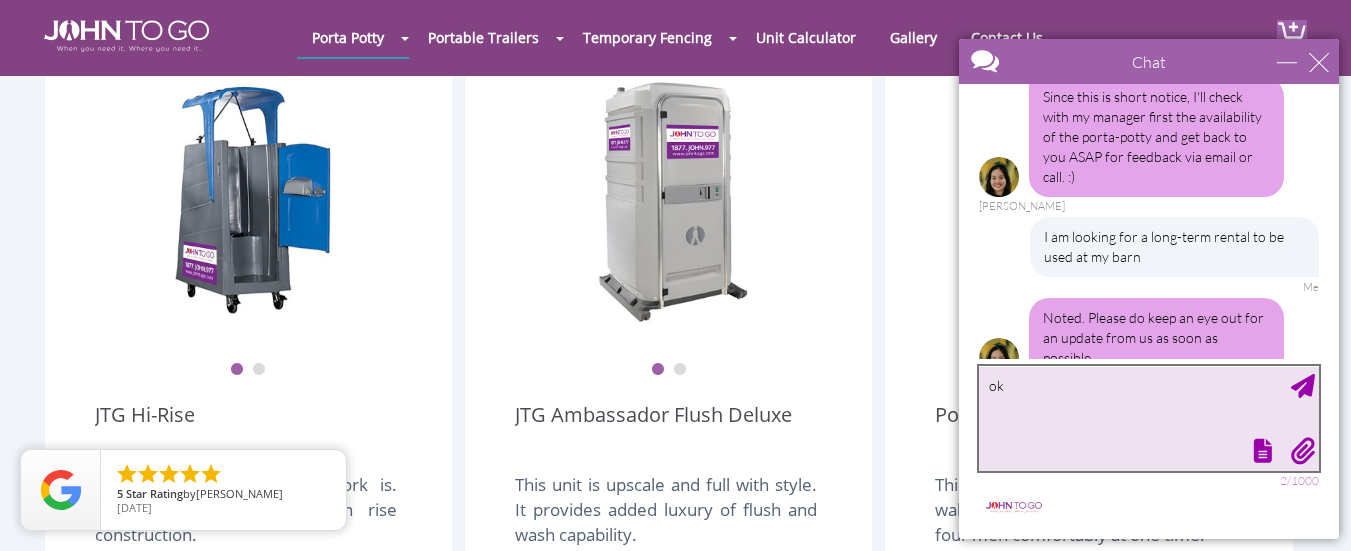 type 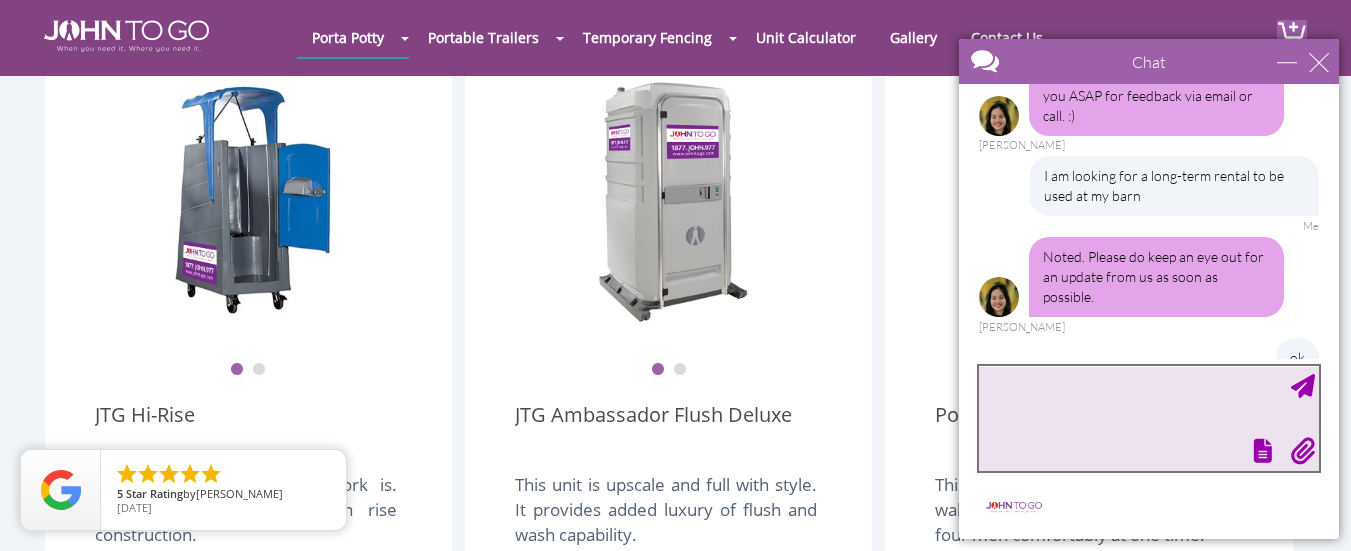 scroll, scrollTop: 1021, scrollLeft: 0, axis: vertical 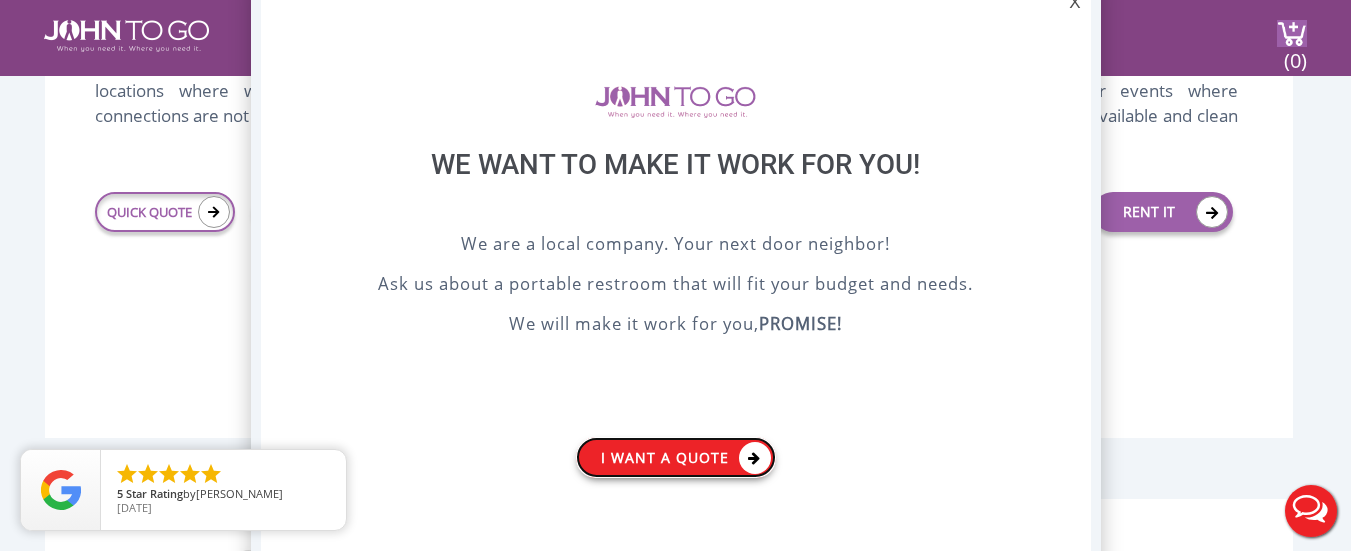 click on "I want a Quote" at bounding box center [676, 457] 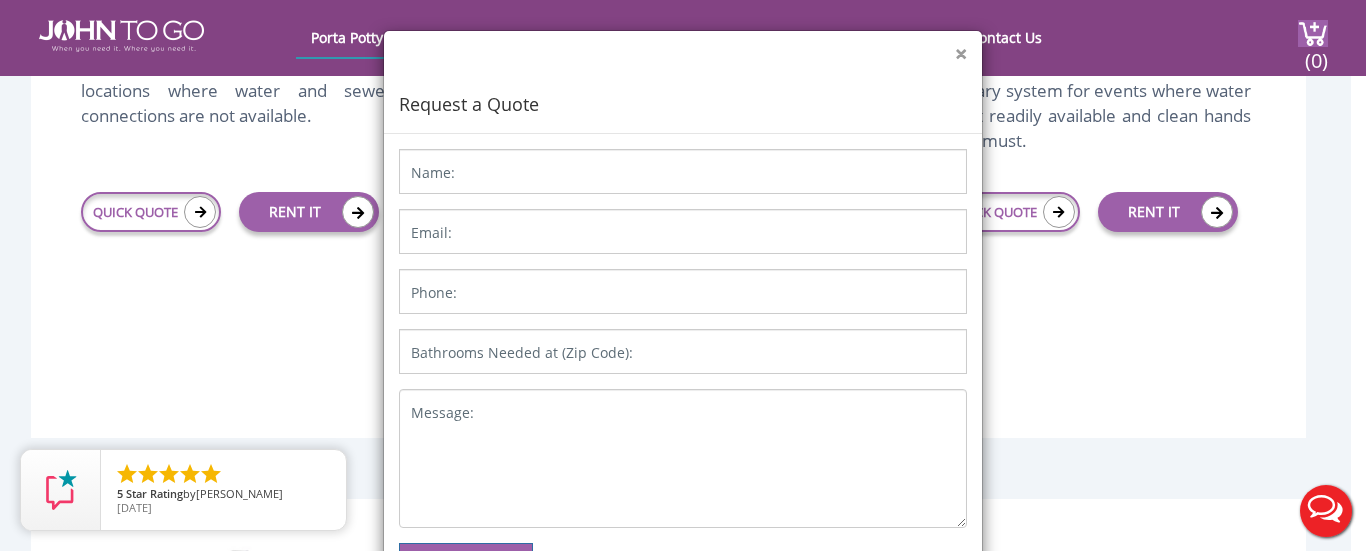 click on "×" at bounding box center (961, 54) 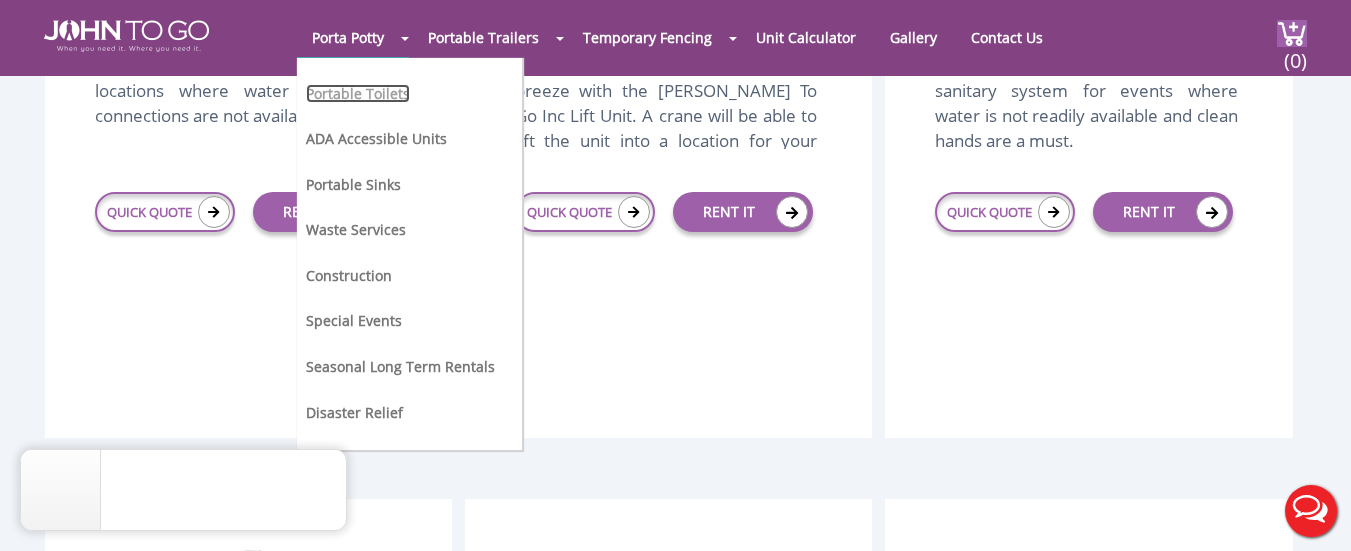click on "Portable Toilets" at bounding box center [358, 93] 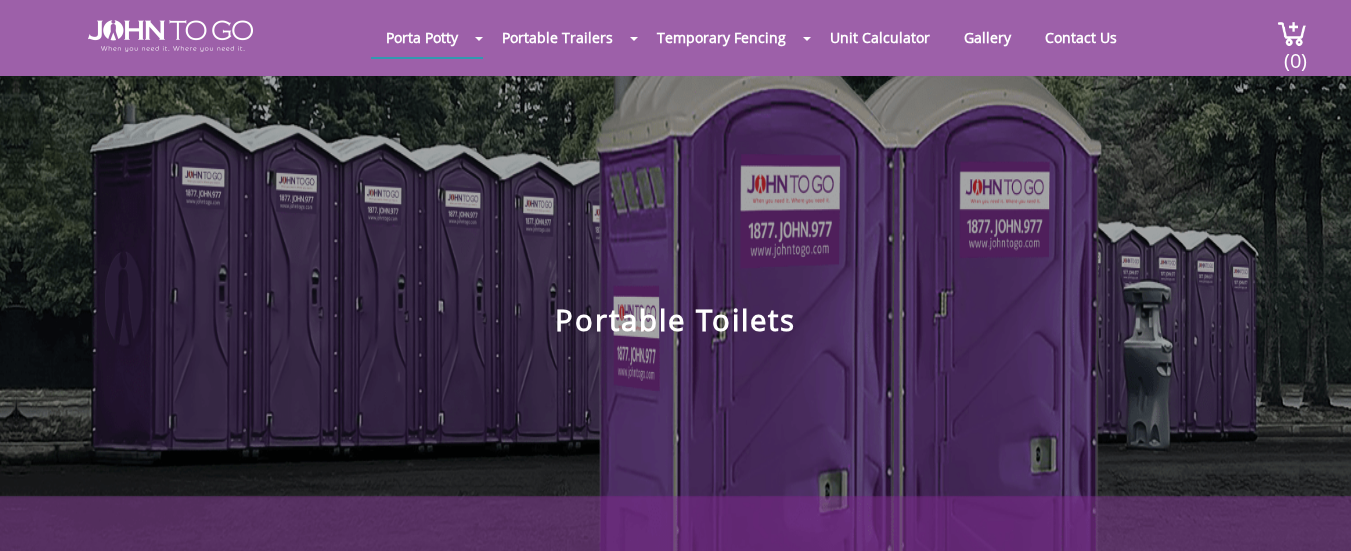 scroll, scrollTop: 0, scrollLeft: 0, axis: both 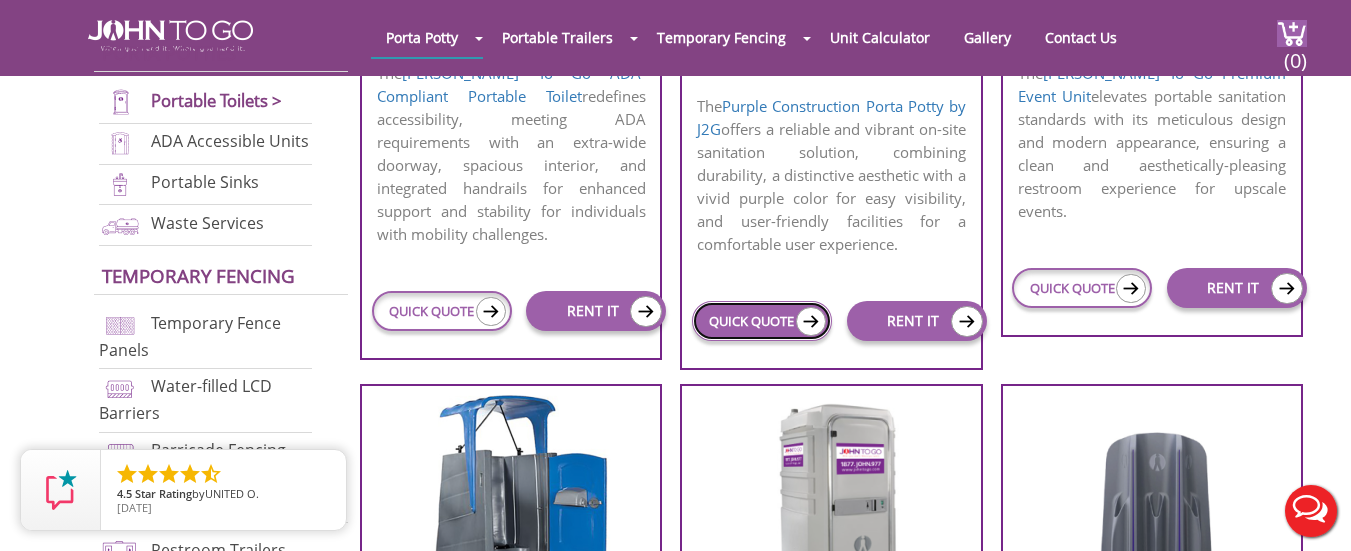 click on "QUICK QUOTE" at bounding box center [762, 321] 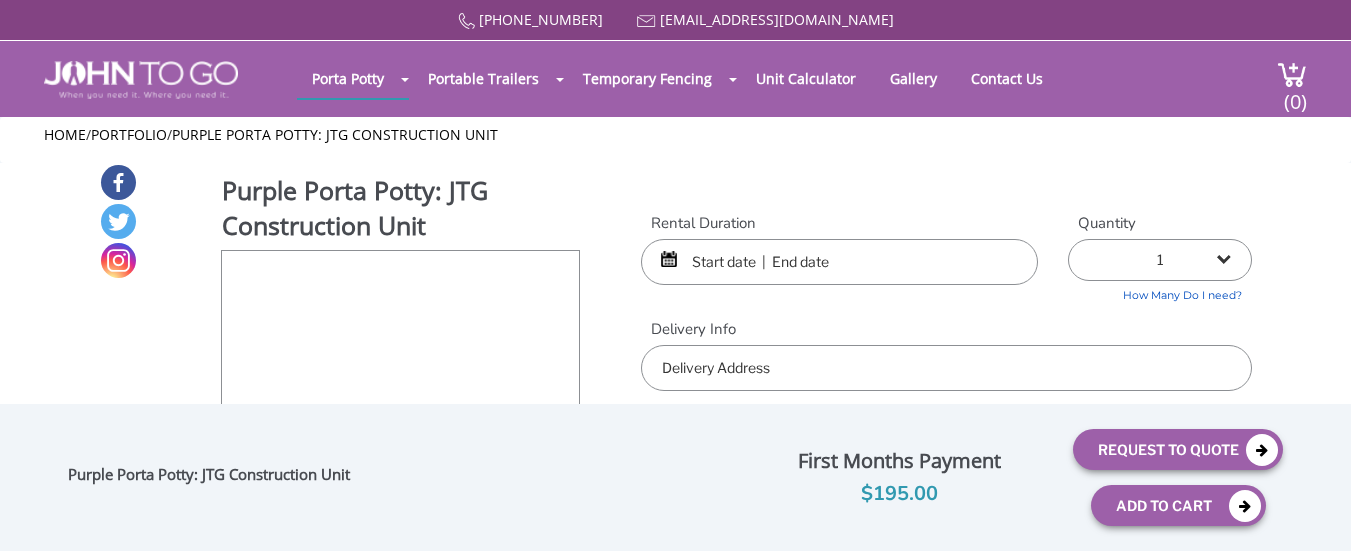 scroll, scrollTop: 0, scrollLeft: 0, axis: both 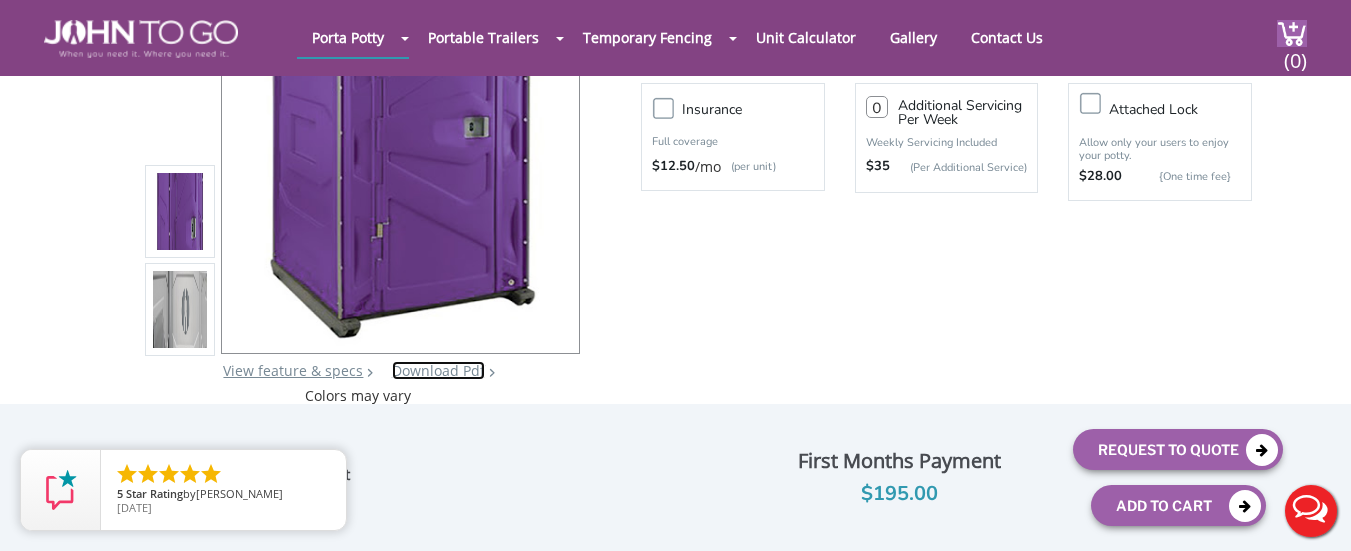 click on "Download Pdf" at bounding box center [438, 370] 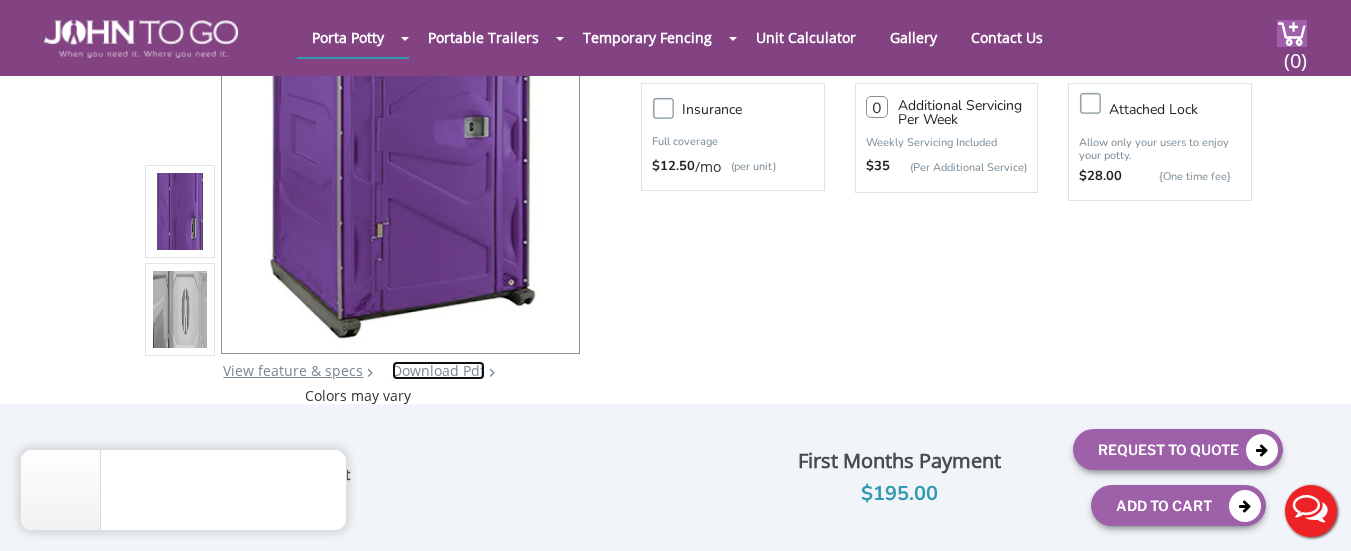 click on "Download Pdf" at bounding box center [438, 370] 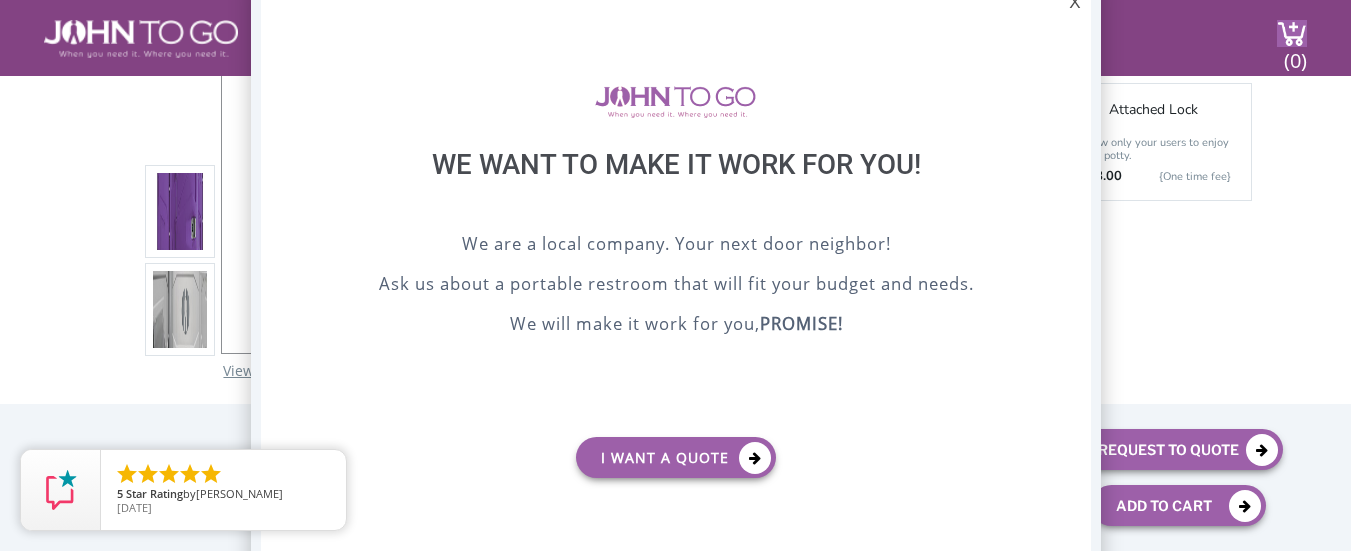 scroll, scrollTop: 0, scrollLeft: 0, axis: both 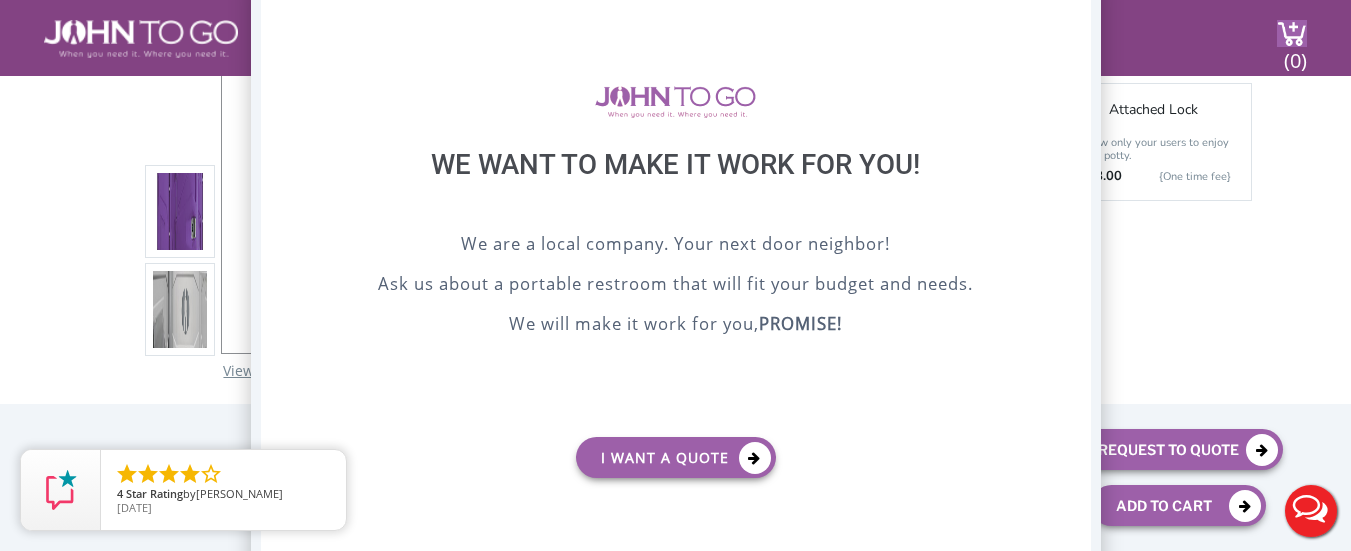 click on "X" at bounding box center (1074, 3) 